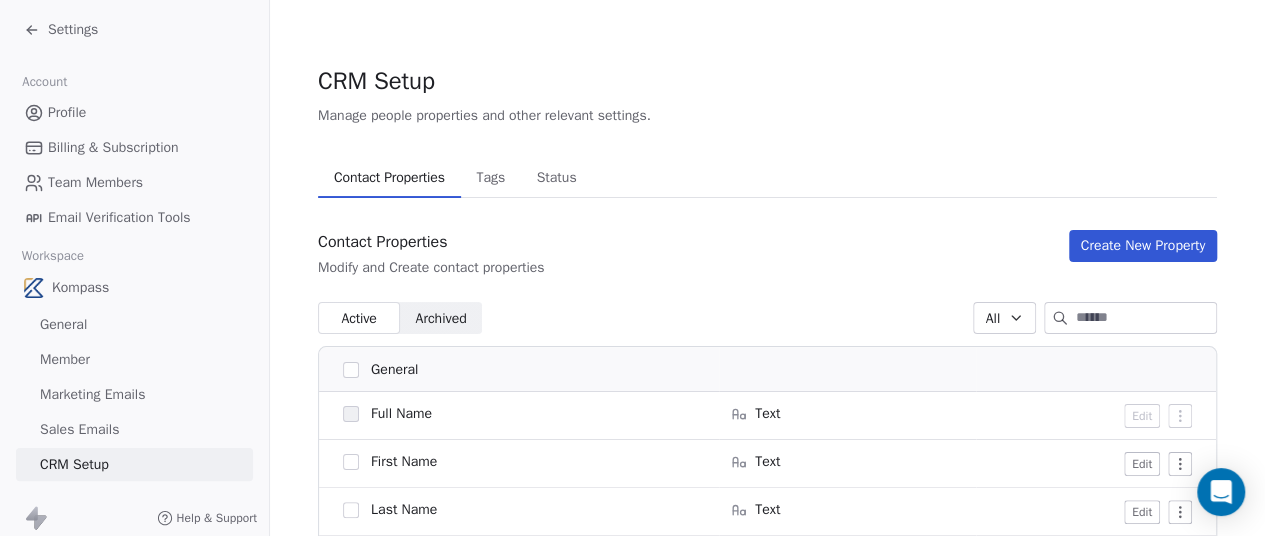 scroll, scrollTop: 0, scrollLeft: 0, axis: both 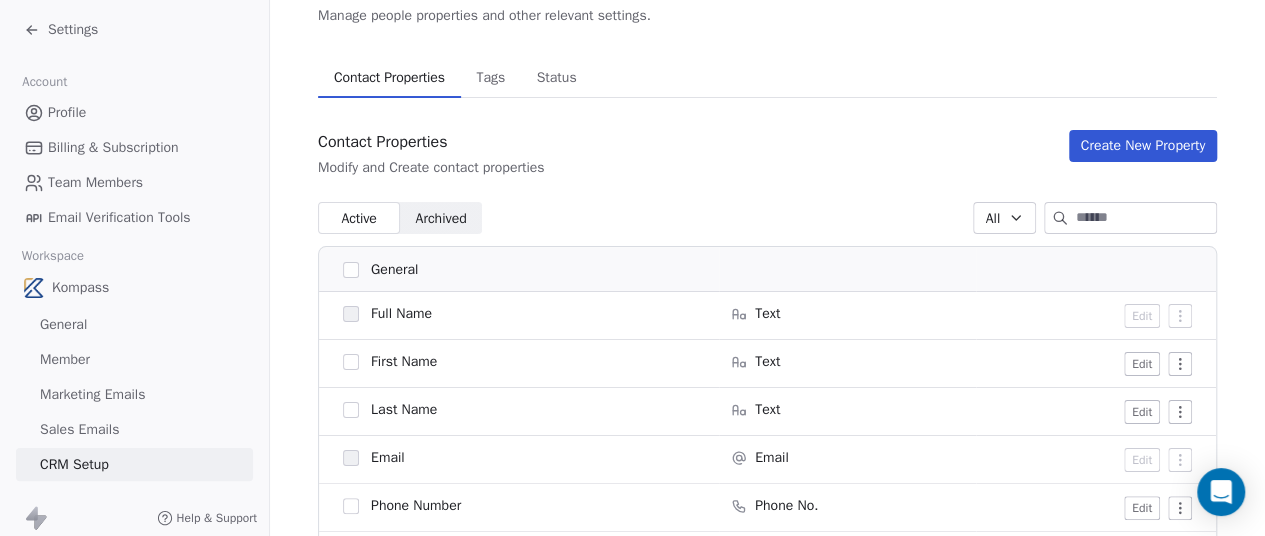 click 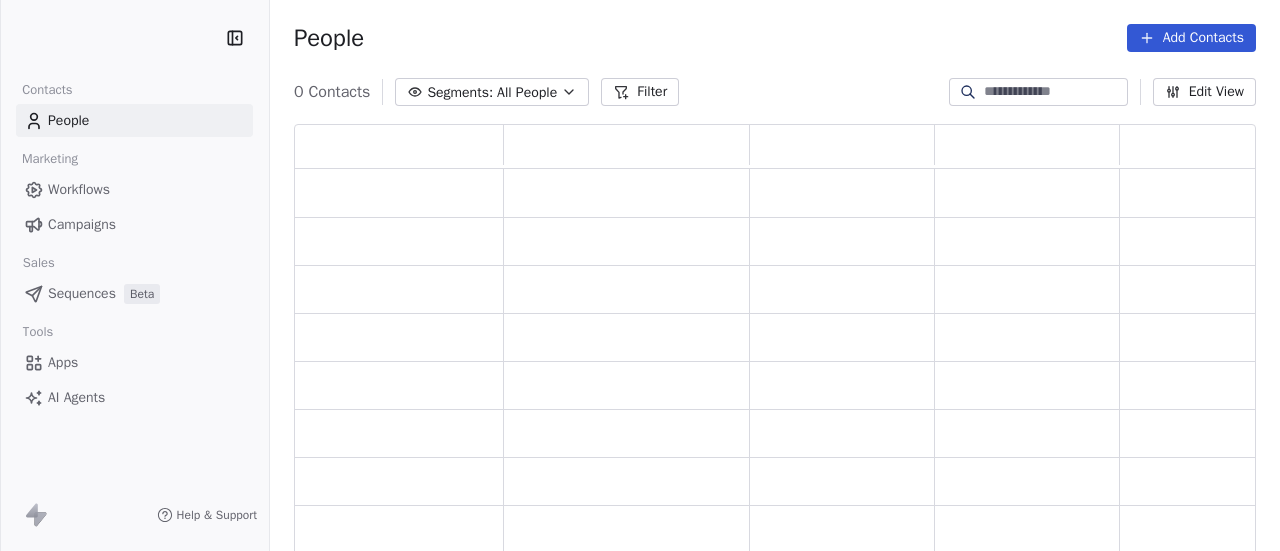 scroll, scrollTop: 0, scrollLeft: 0, axis: both 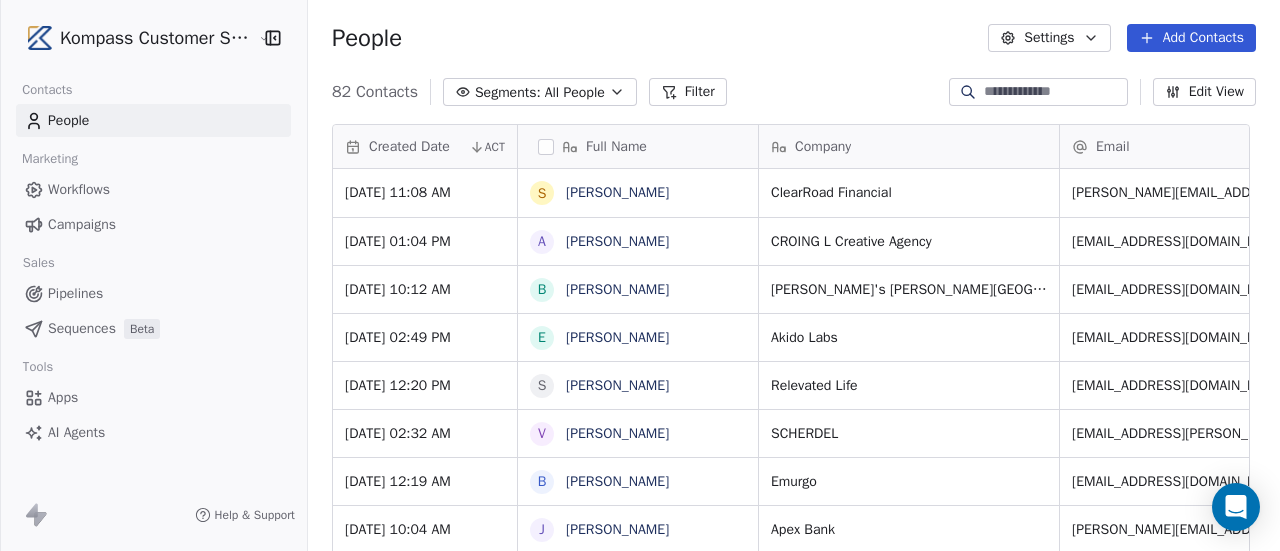 click 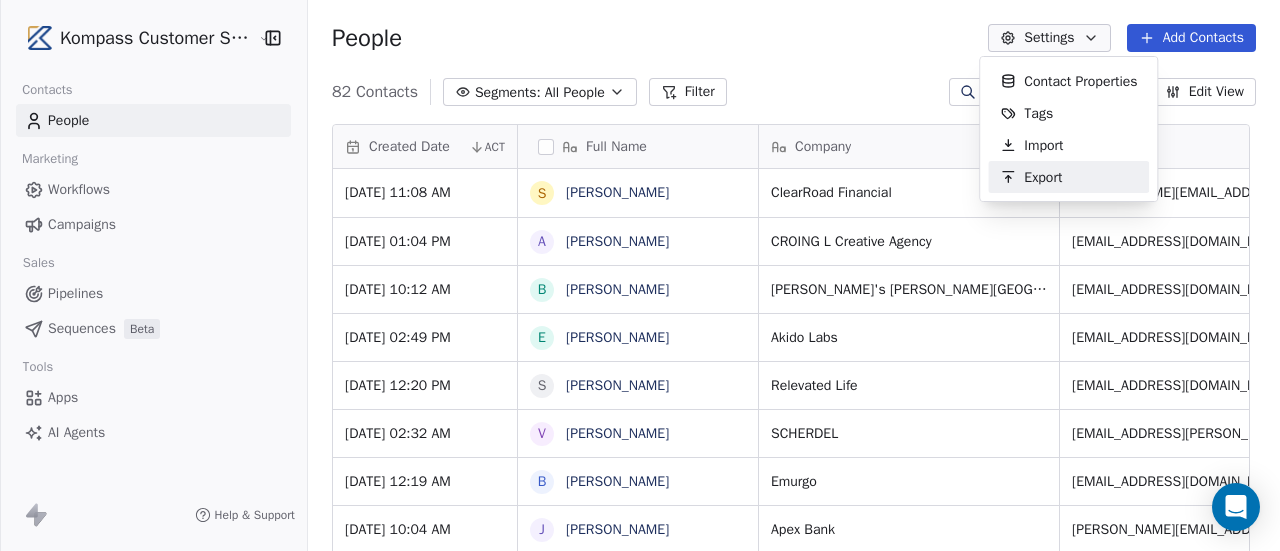 click on "Export" at bounding box center [1031, 177] 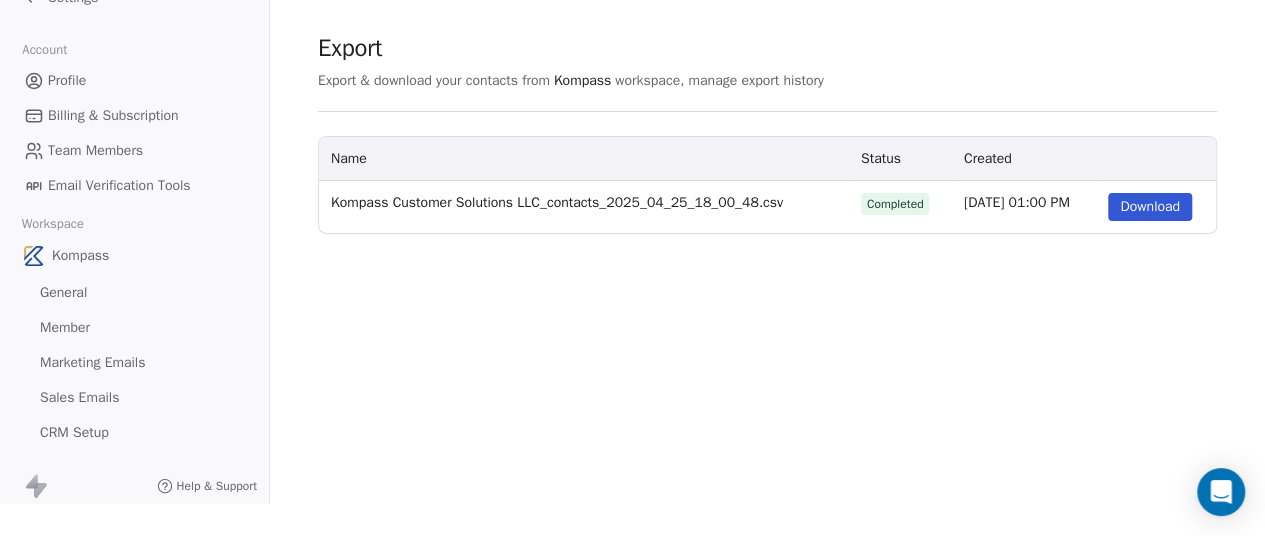 scroll, scrollTop: 0, scrollLeft: 0, axis: both 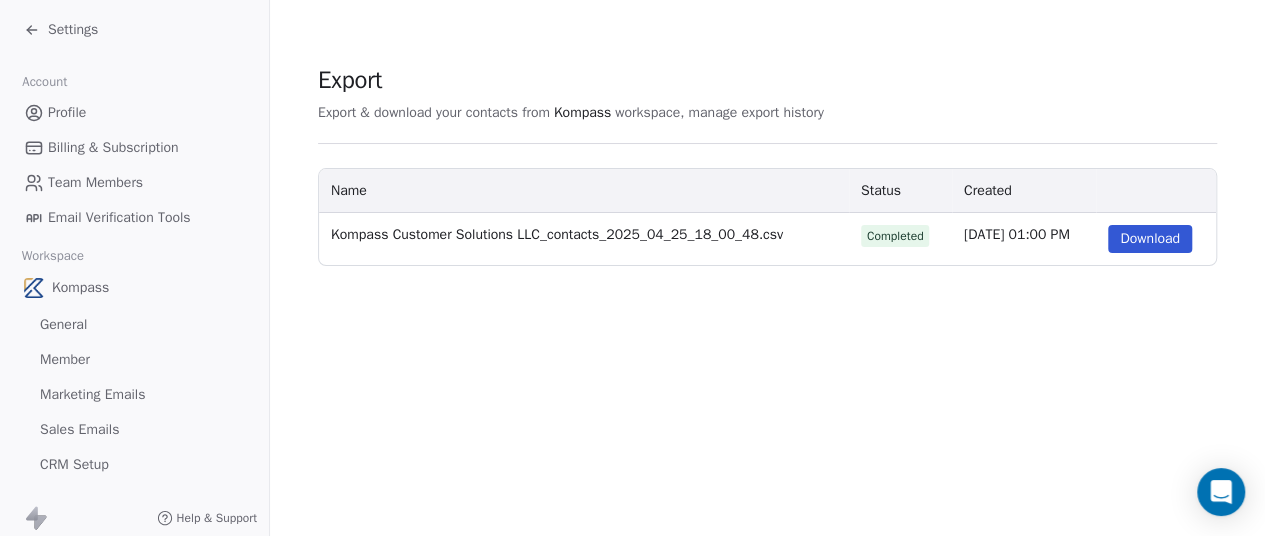 click on "Download" at bounding box center (1150, 239) 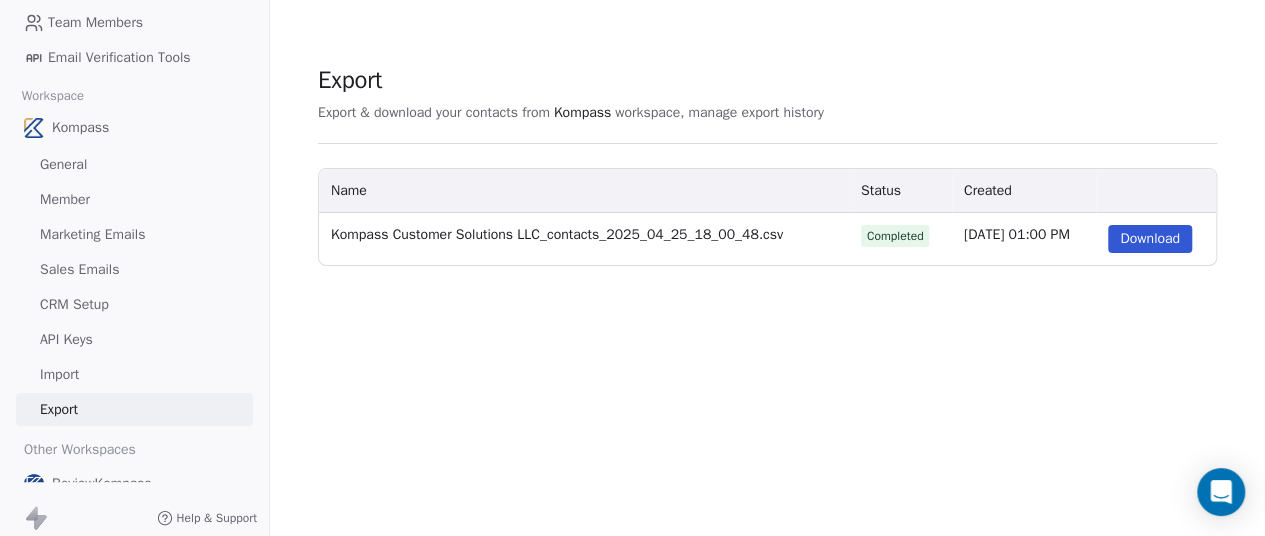 scroll, scrollTop: 166, scrollLeft: 0, axis: vertical 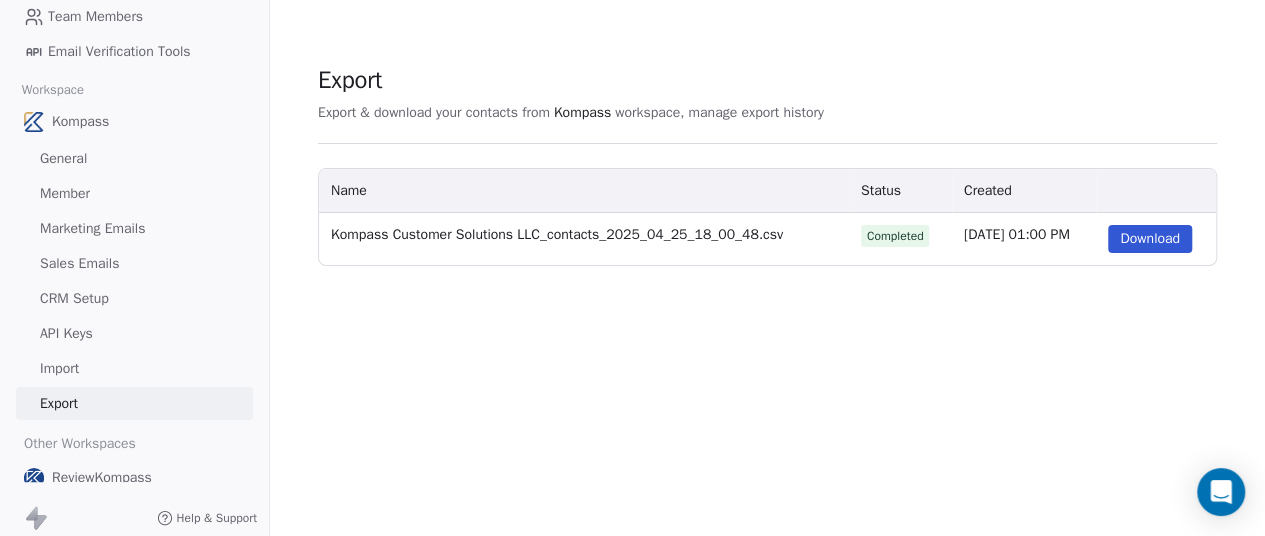 click on "Import" at bounding box center [59, 368] 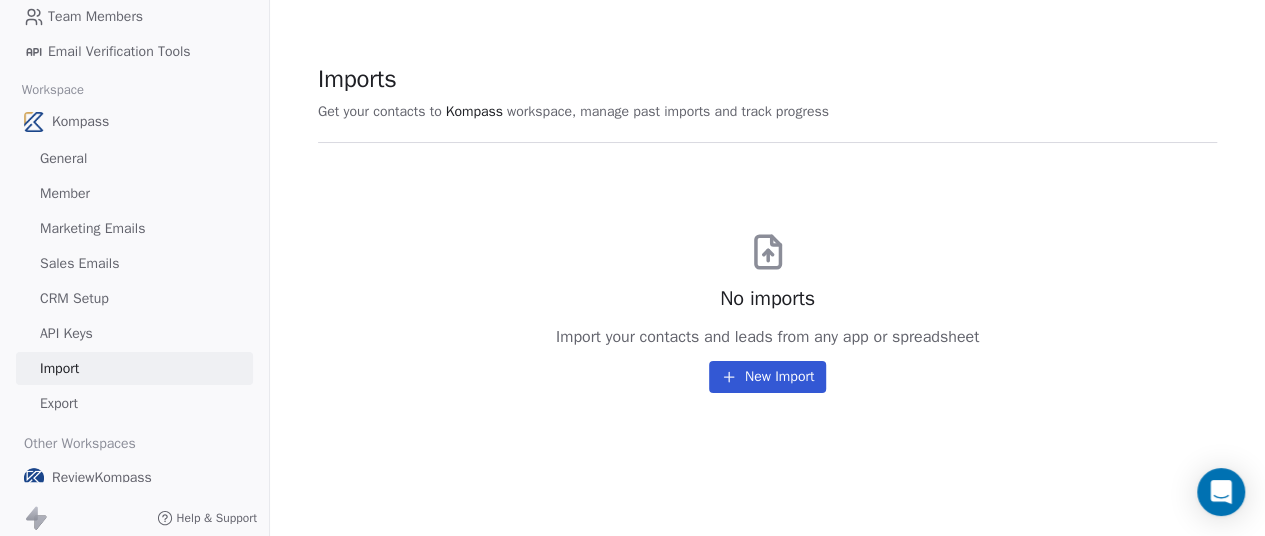click on "Export" at bounding box center [59, 403] 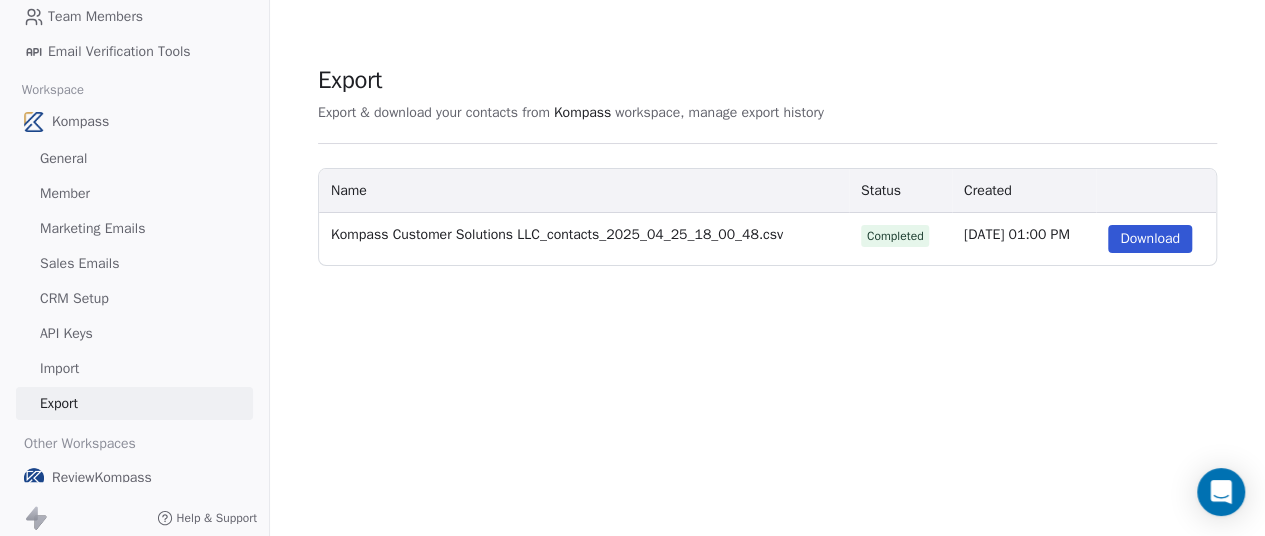 click on "Kompass Customer Solutions LLC_contacts_2025_04_25_18_00_48.csv" at bounding box center [584, 239] 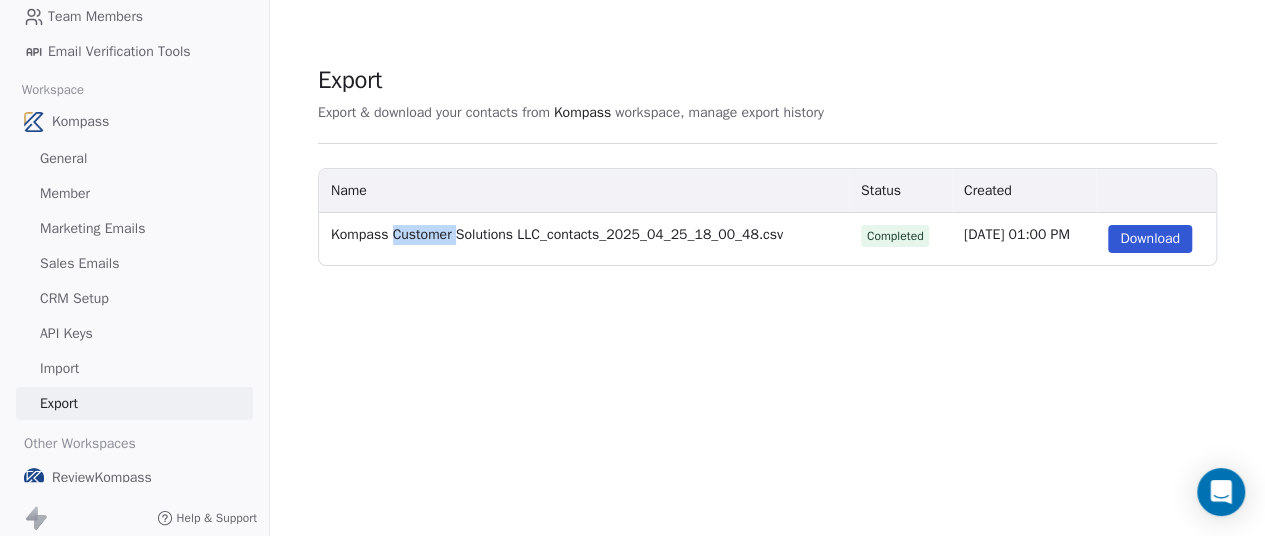 click on "Kompass Customer Solutions LLC_contacts_2025_04_25_18_00_48.csv" at bounding box center (557, 234) 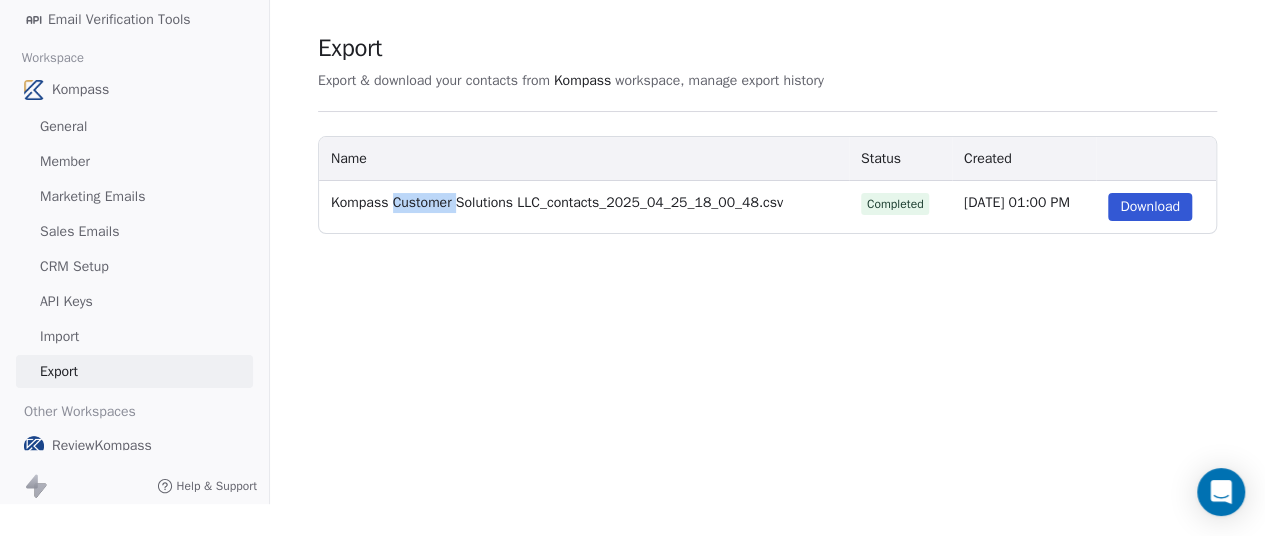 scroll, scrollTop: 0, scrollLeft: 0, axis: both 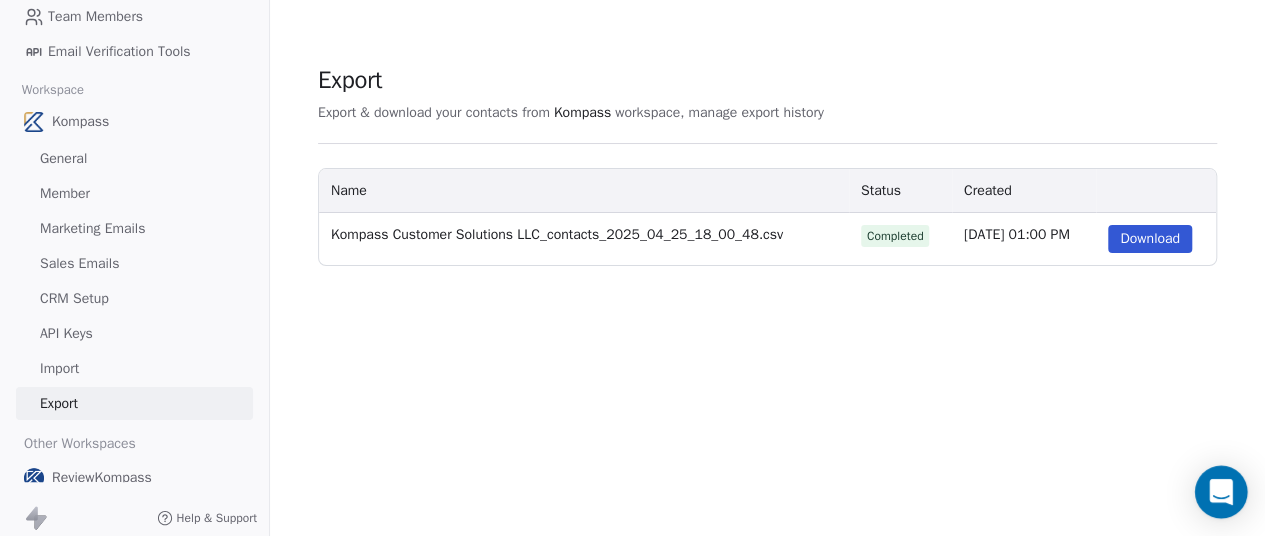 click 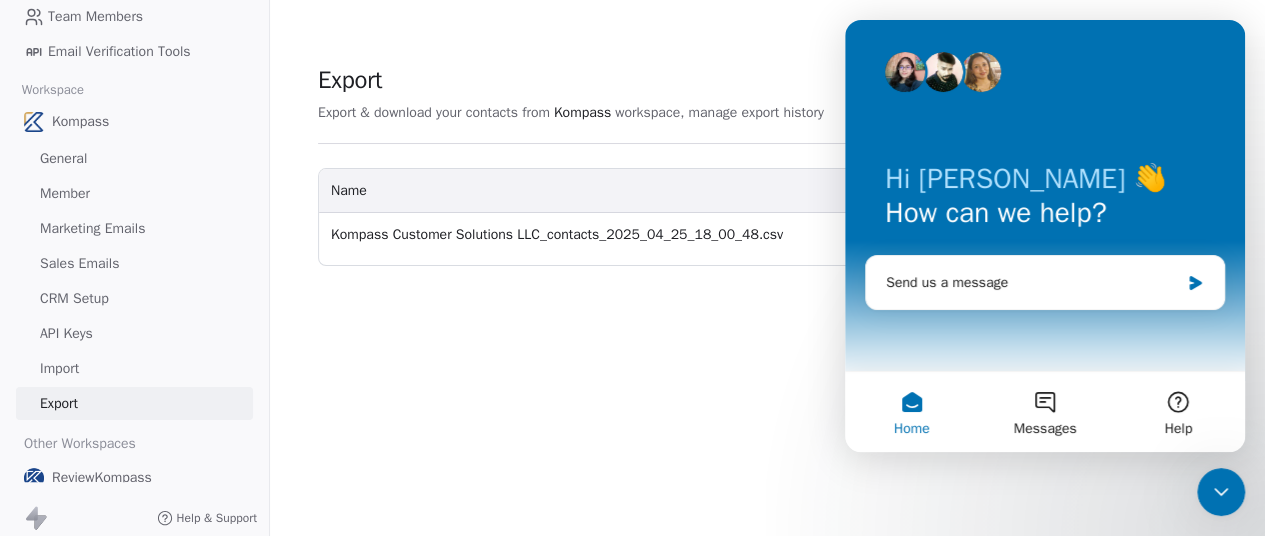 scroll, scrollTop: 0, scrollLeft: 0, axis: both 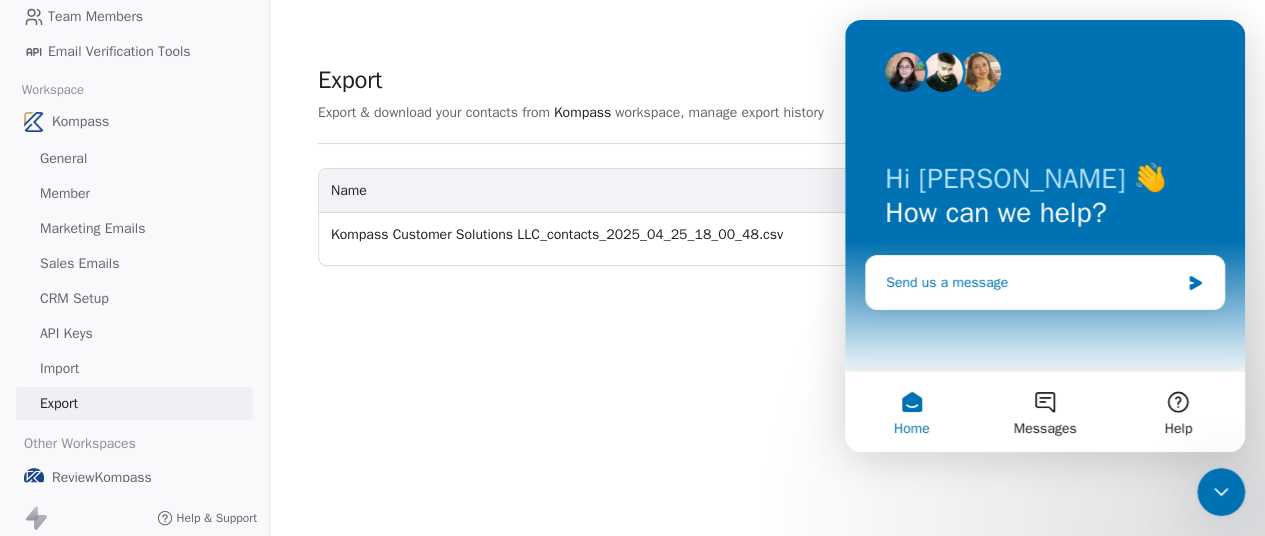 click on "Send us a message" at bounding box center [1045, 282] 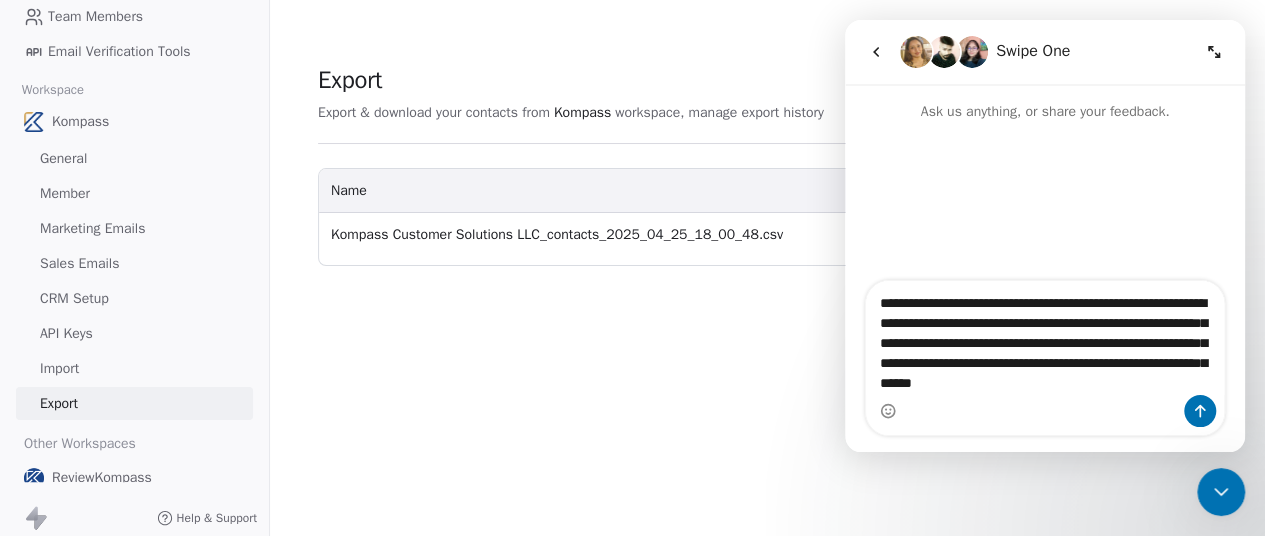 type on "**********" 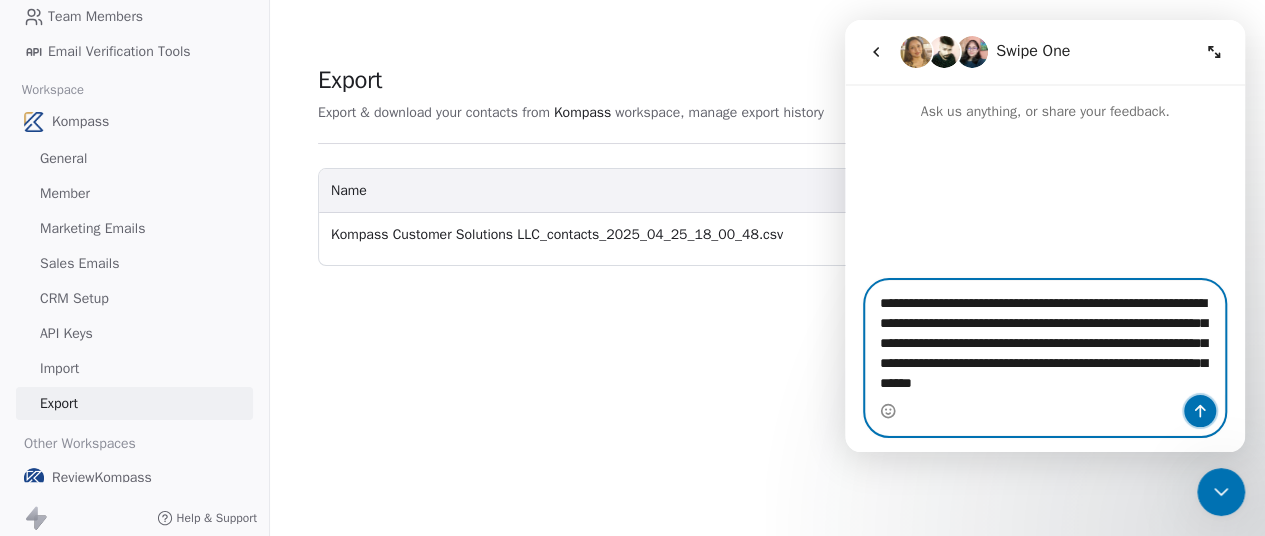 click 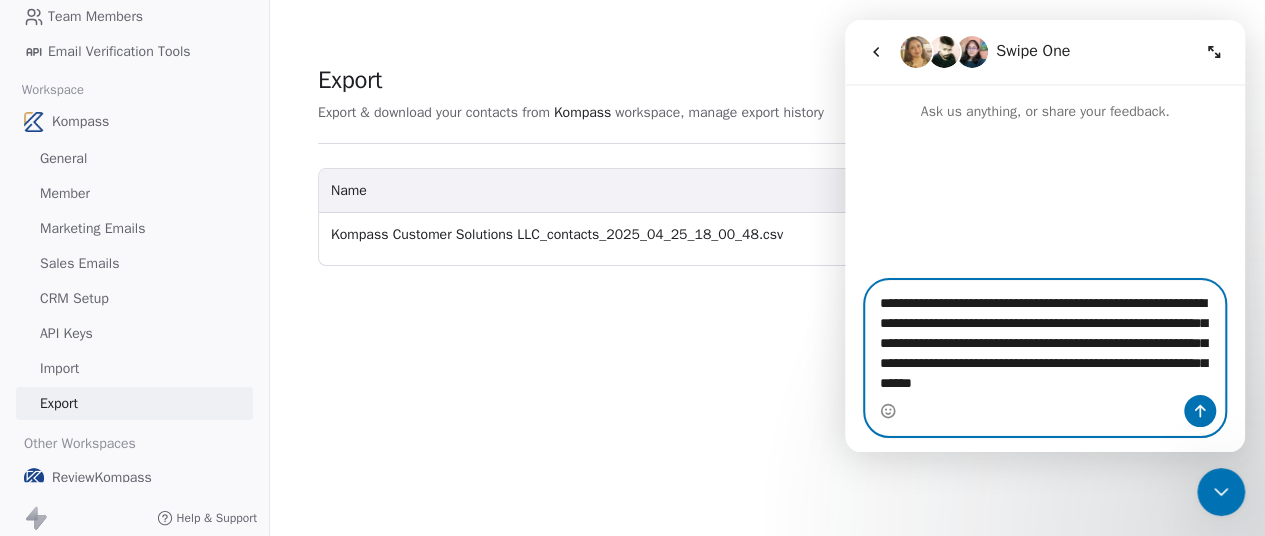 type 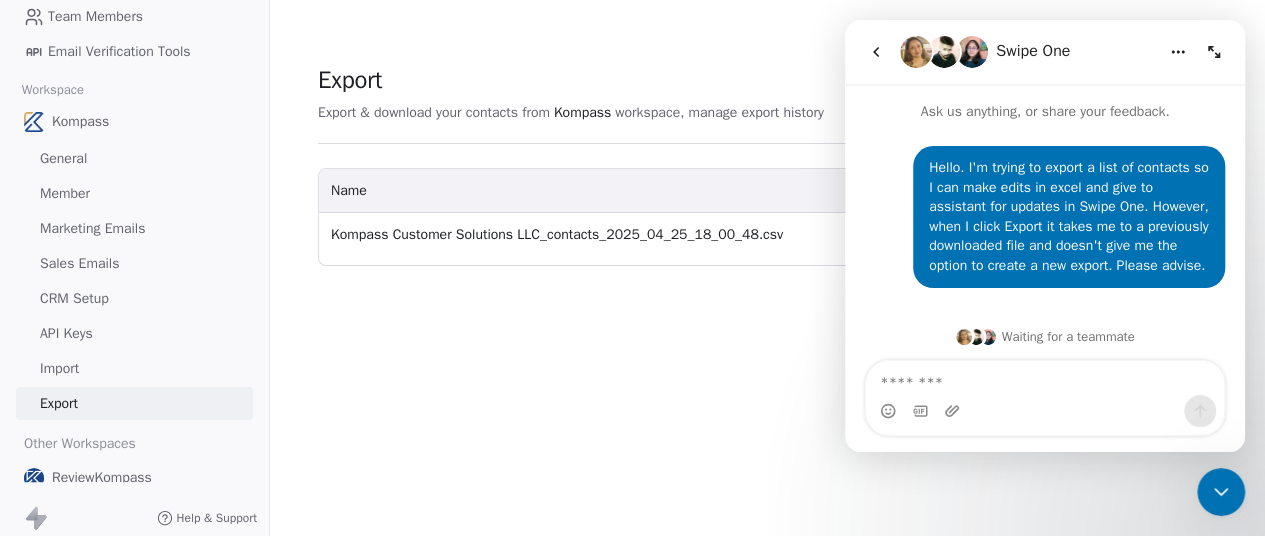 scroll, scrollTop: 23, scrollLeft: 0, axis: vertical 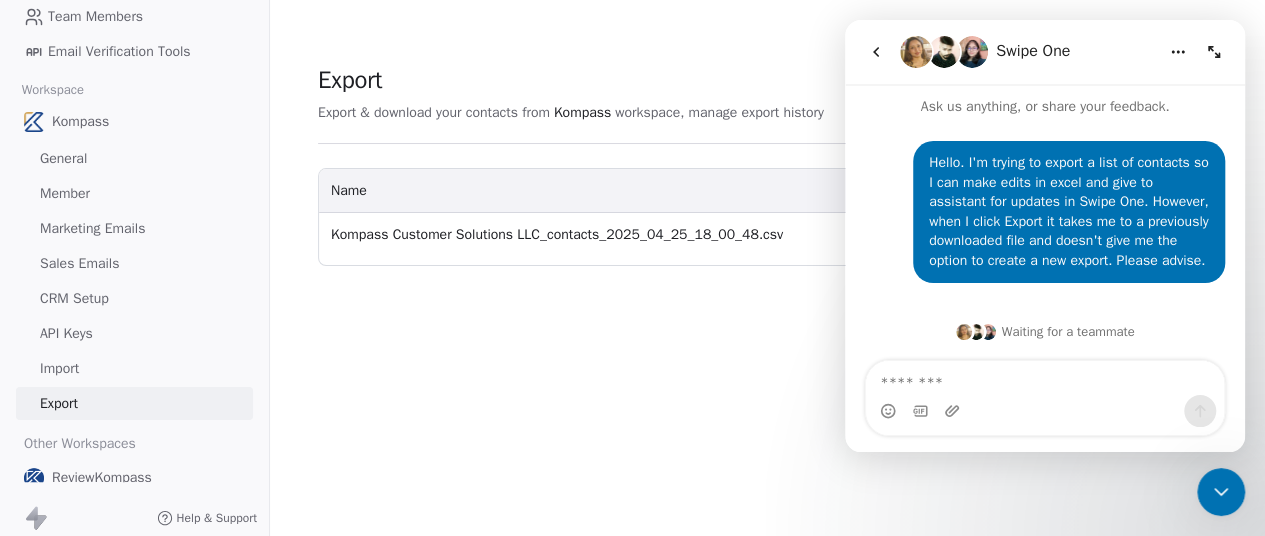 click at bounding box center [876, 52] 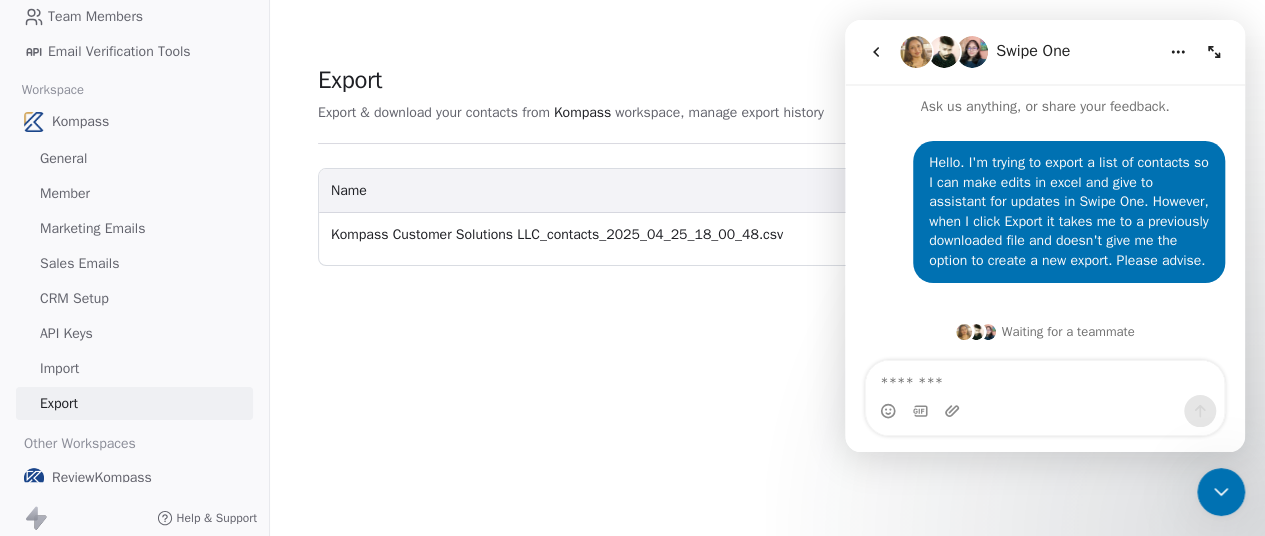 scroll, scrollTop: 0, scrollLeft: 0, axis: both 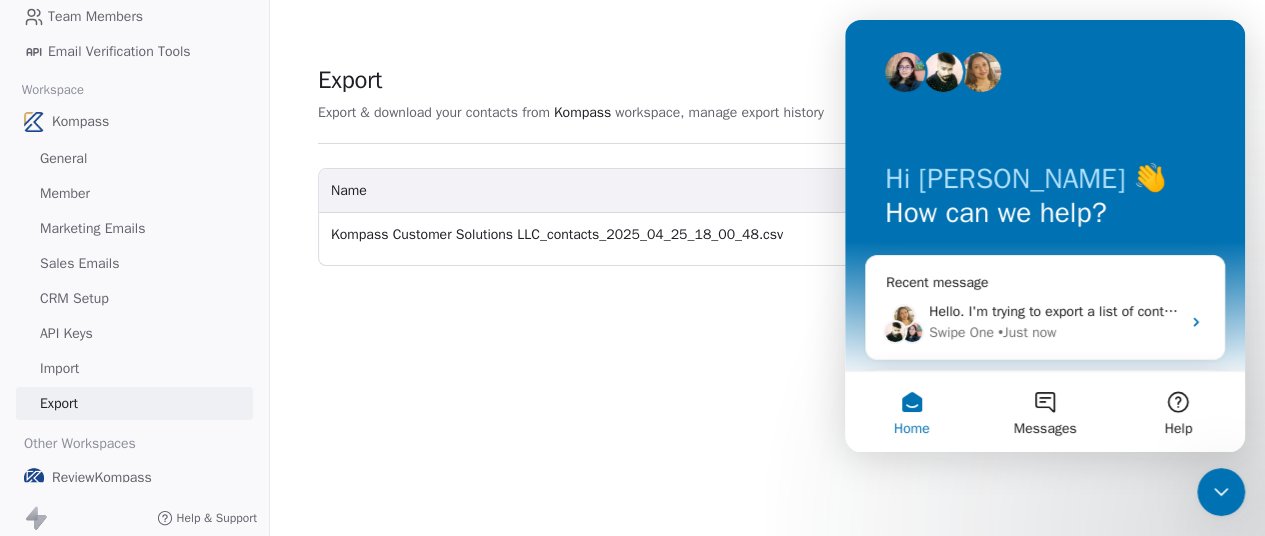 click on "Export Export & download your contacts from Kompass workspace, manage export history Name Status Created Kompass Customer Solutions LLC_contacts_2025_04_25_18_00_48.csv Completed Apr 25, 2025, 01:00 PM Download" at bounding box center (767, 268) 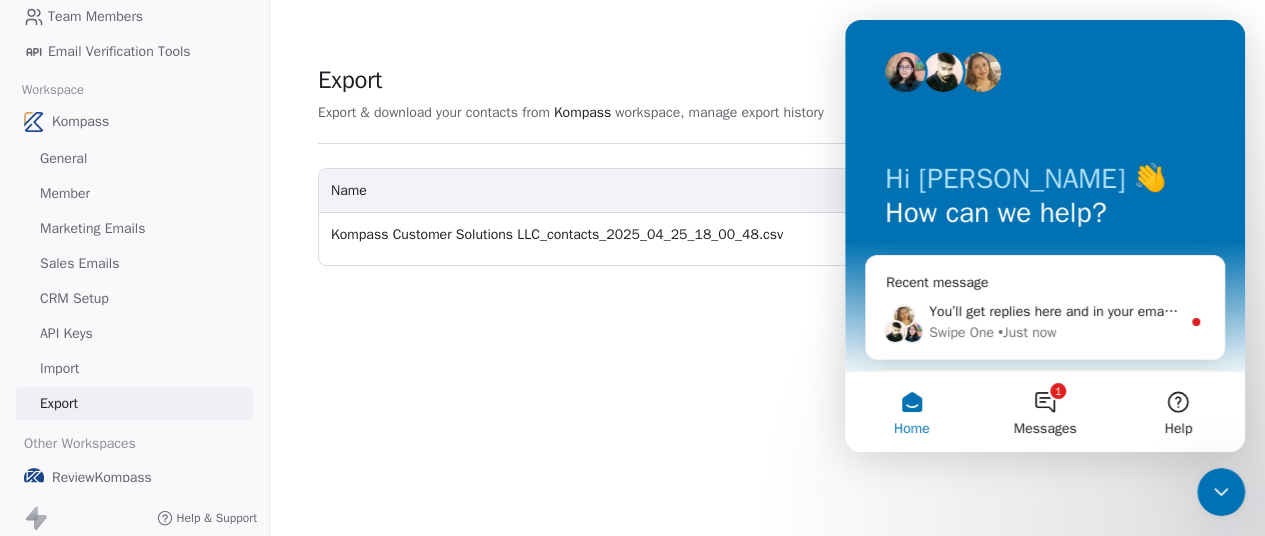 click on "Export Export & download your contacts from Kompass workspace, manage export history Name Status Created Kompass Customer Solutions LLC_contacts_2025_04_25_18_00_48.csv Completed Apr 25, 2025, 01:00 PM Download" at bounding box center [767, 268] 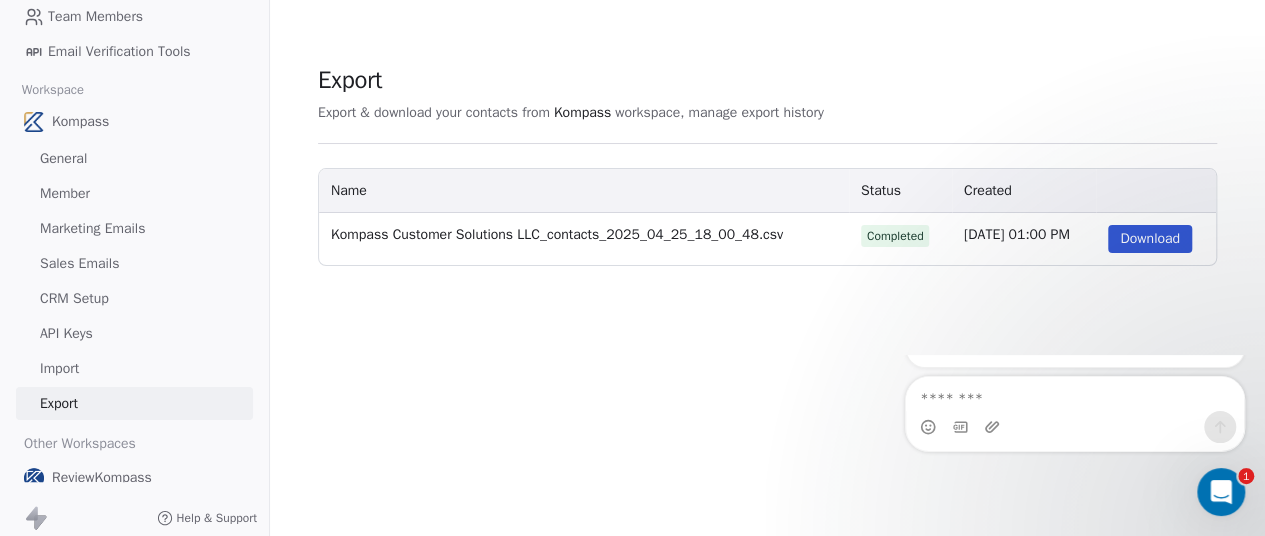 scroll, scrollTop: 0, scrollLeft: 0, axis: both 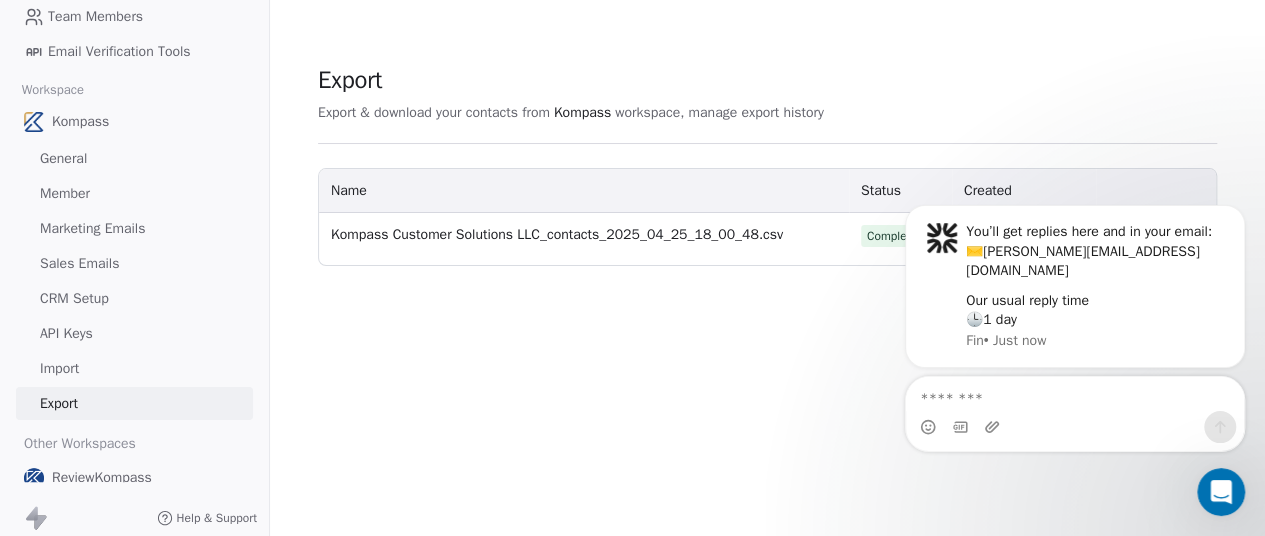 click on "Export Export & download your contacts from Kompass workspace, manage export history Name Status Created Kompass Customer Solutions LLC_contacts_2025_04_25_18_00_48.csv Completed Apr 25, 2025, 01:00 PM Download" at bounding box center (767, 268) 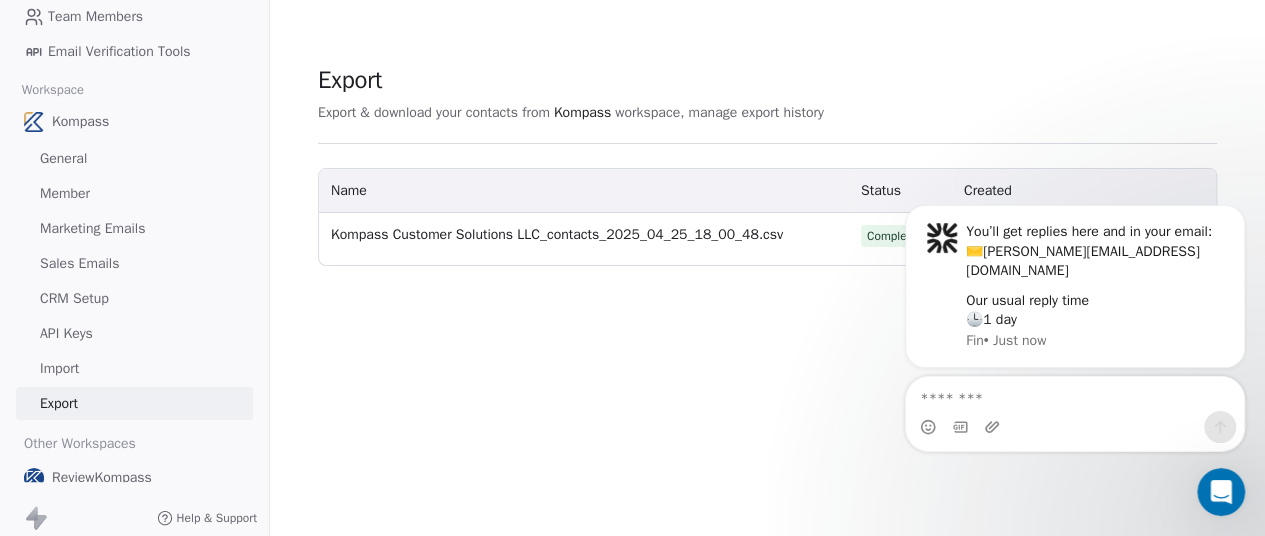 click 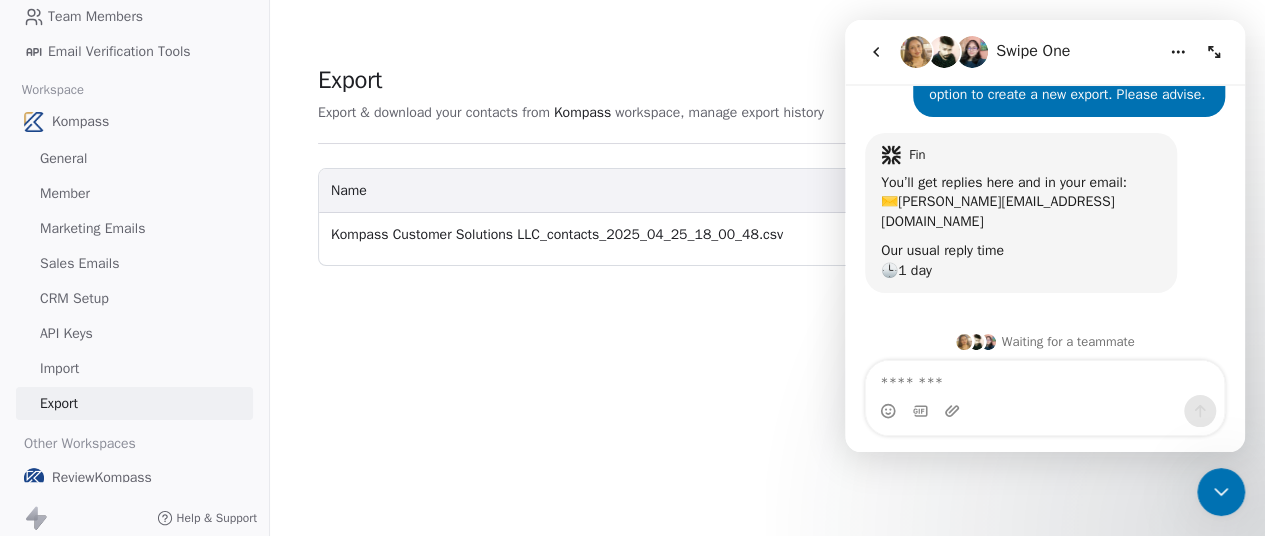 click 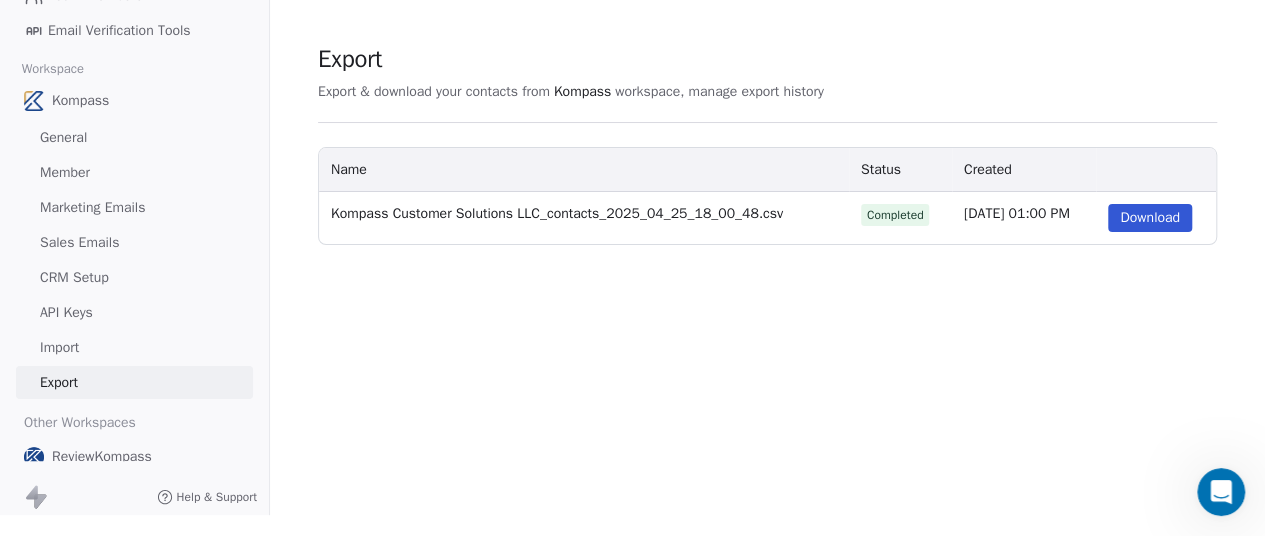 scroll, scrollTop: 32, scrollLeft: 0, axis: vertical 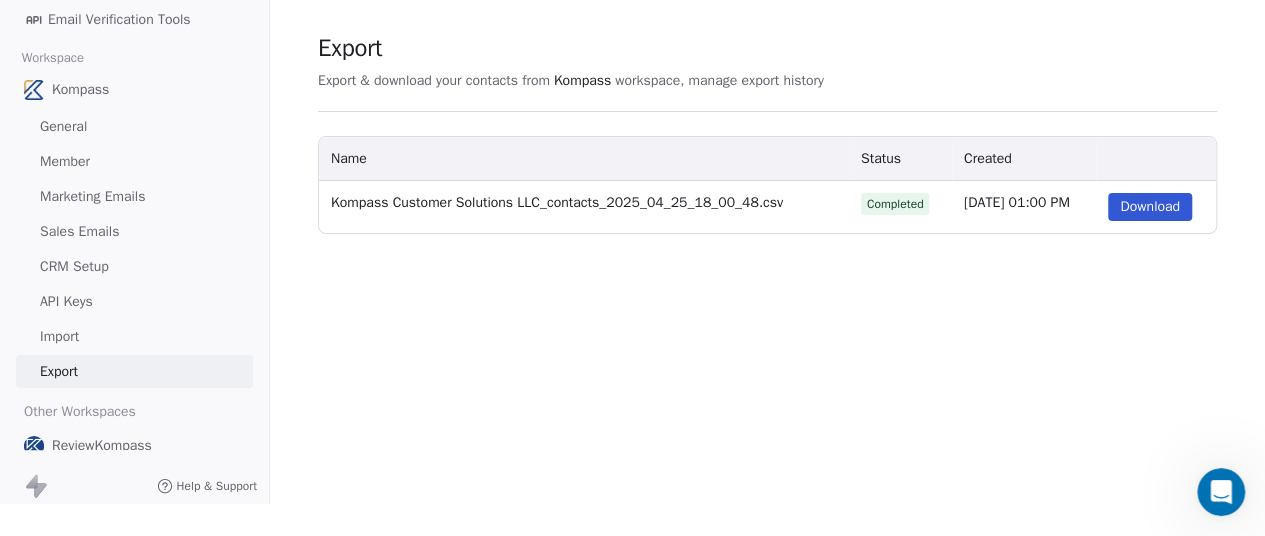 click on "Member" at bounding box center [65, 161] 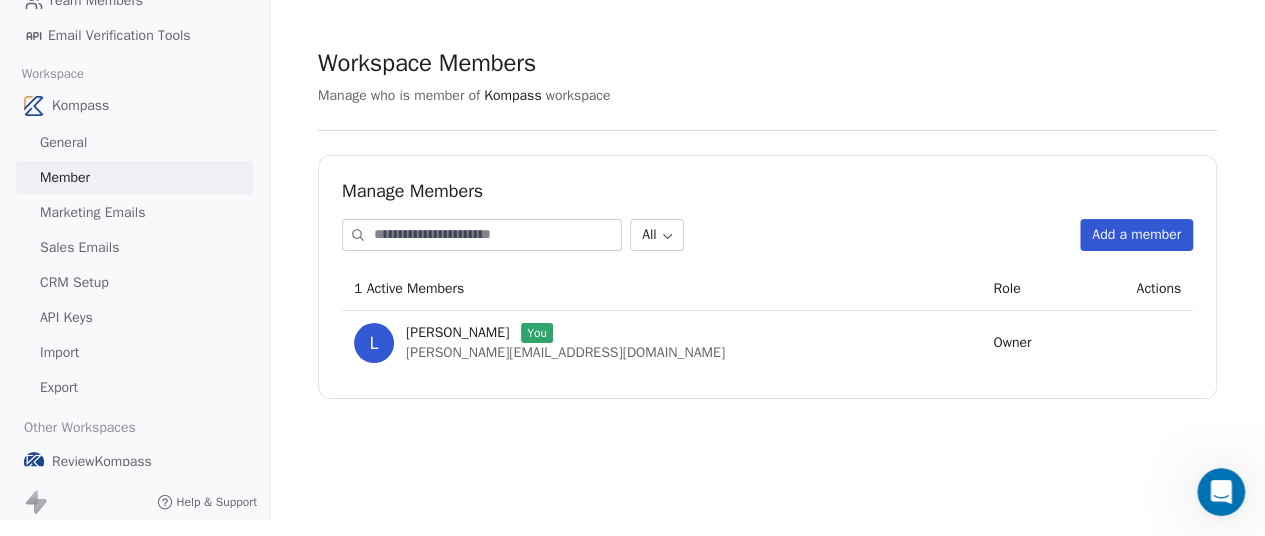 scroll, scrollTop: 32, scrollLeft: 0, axis: vertical 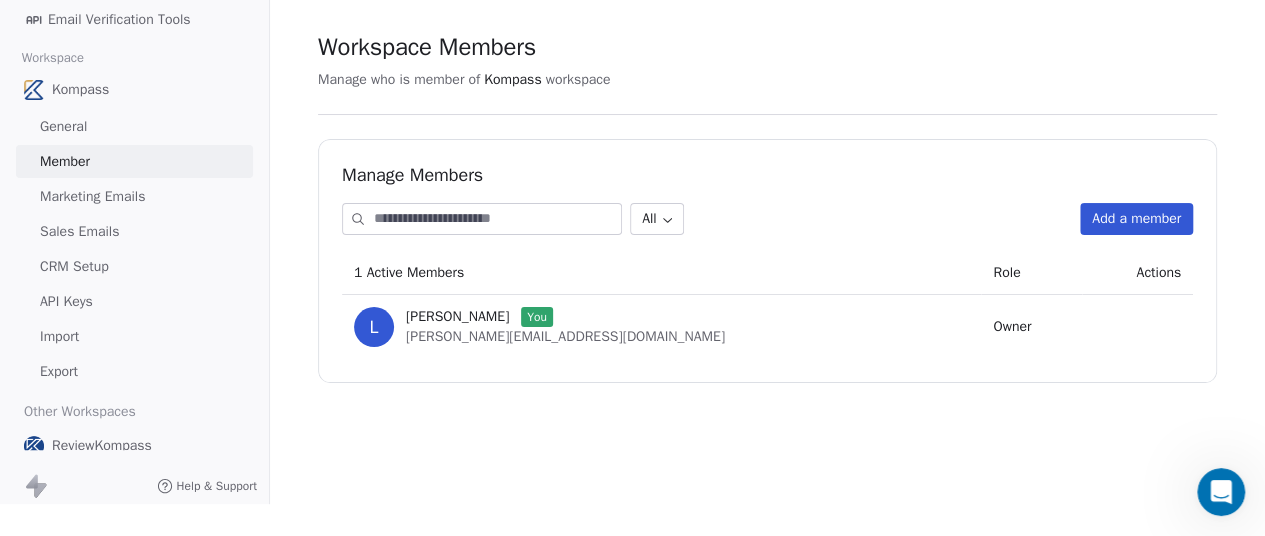 click on "General" at bounding box center (63, 126) 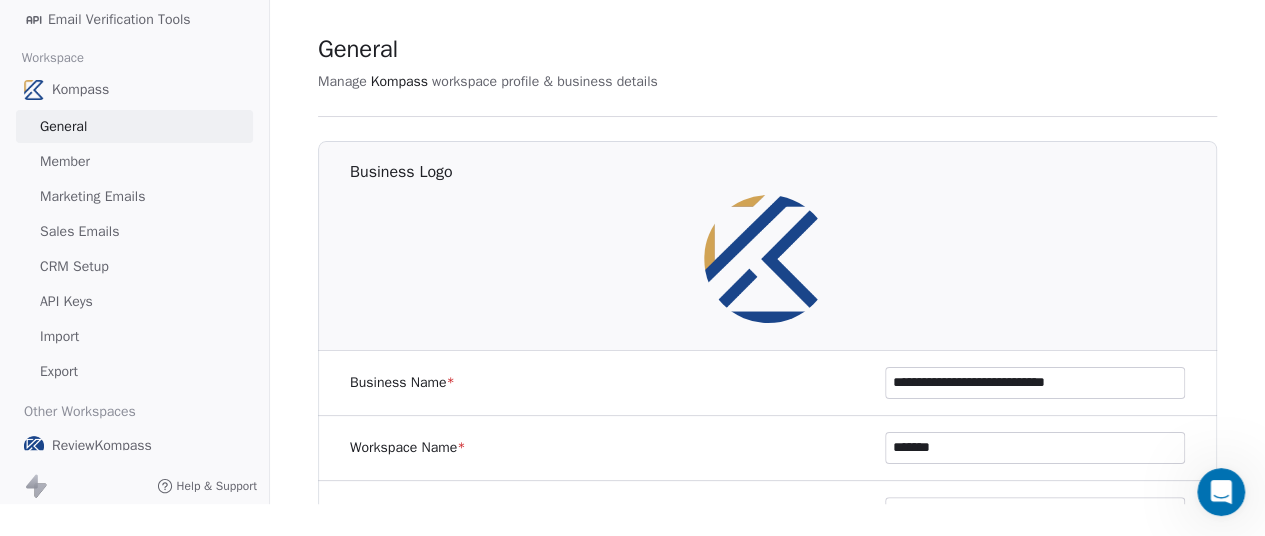 scroll, scrollTop: 0, scrollLeft: 0, axis: both 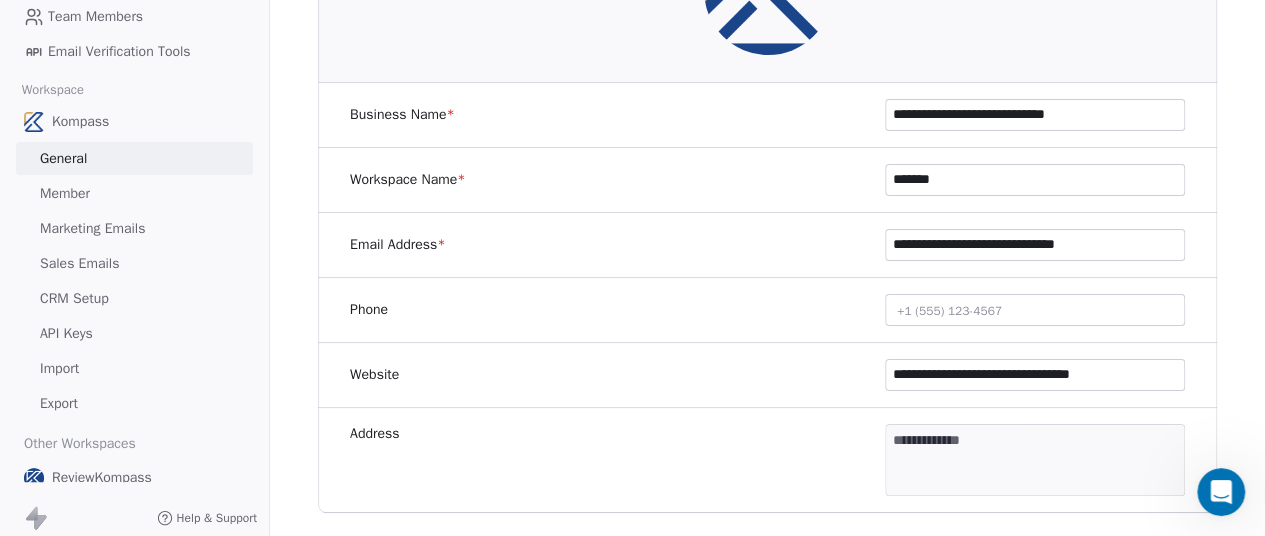 click on "+1 (555) 123-4567" at bounding box center (1035, 310) 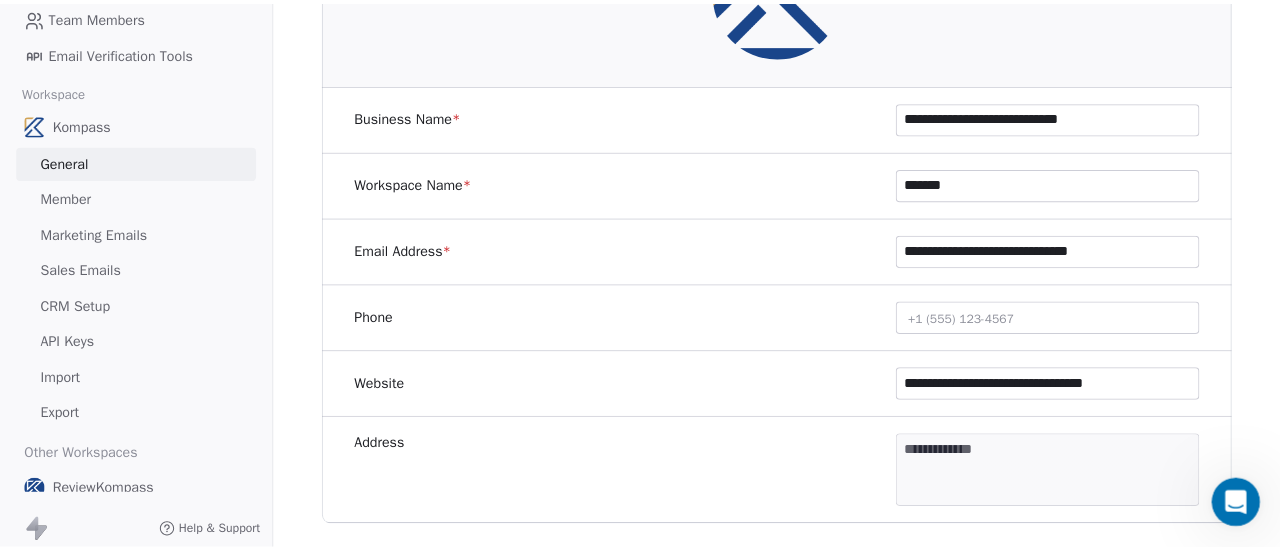 scroll, scrollTop: 164, scrollLeft: 0, axis: vertical 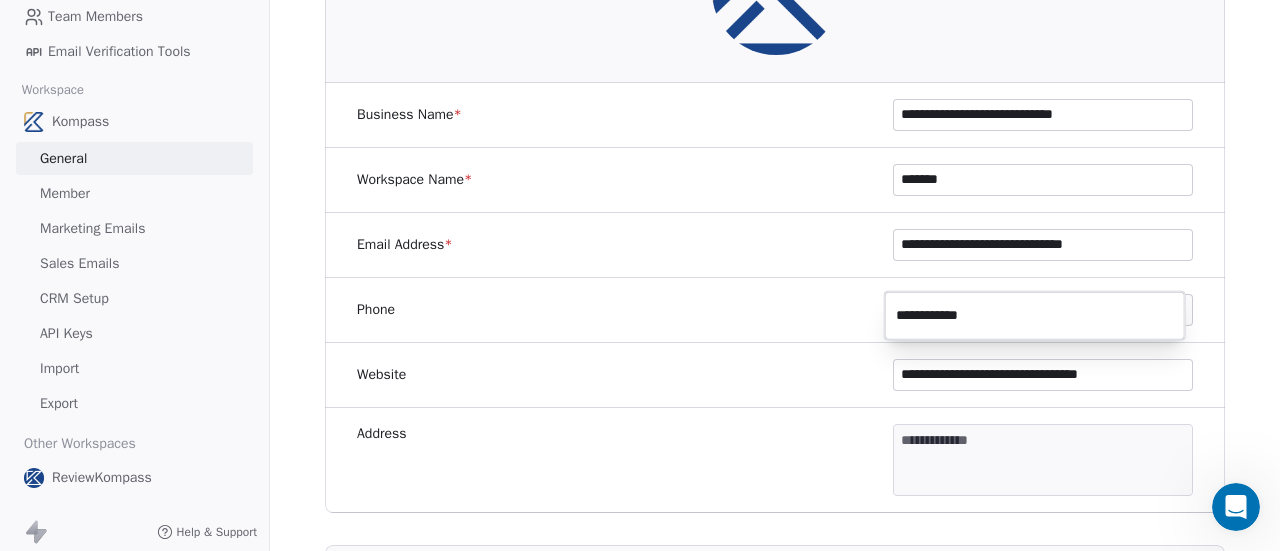 type on "**********" 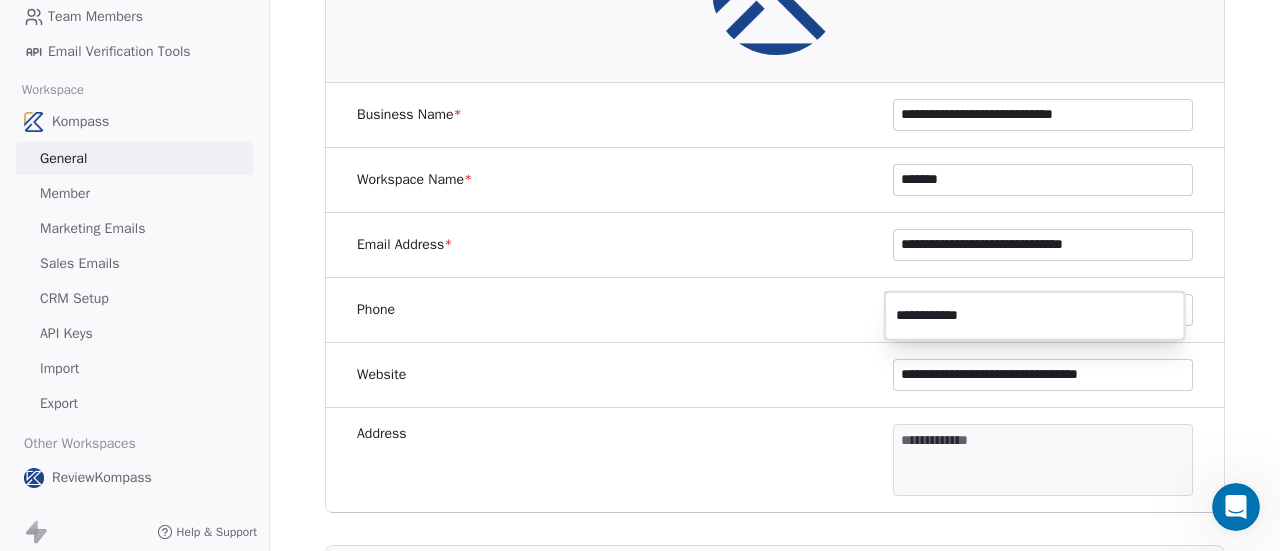click on "**********" at bounding box center [640, 425] 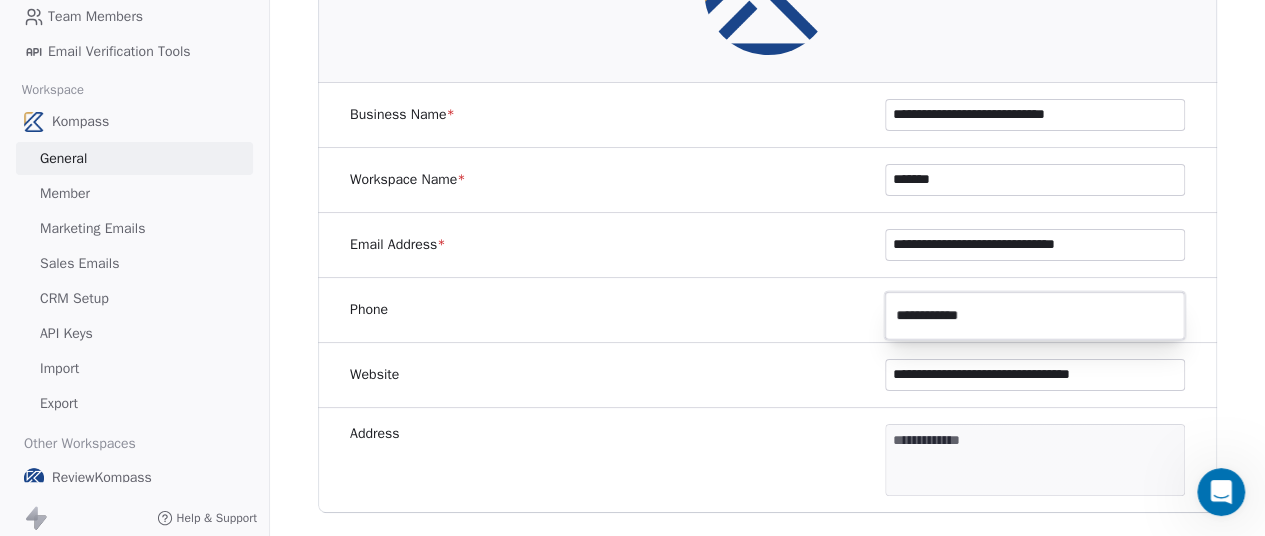 scroll, scrollTop: 179, scrollLeft: 0, axis: vertical 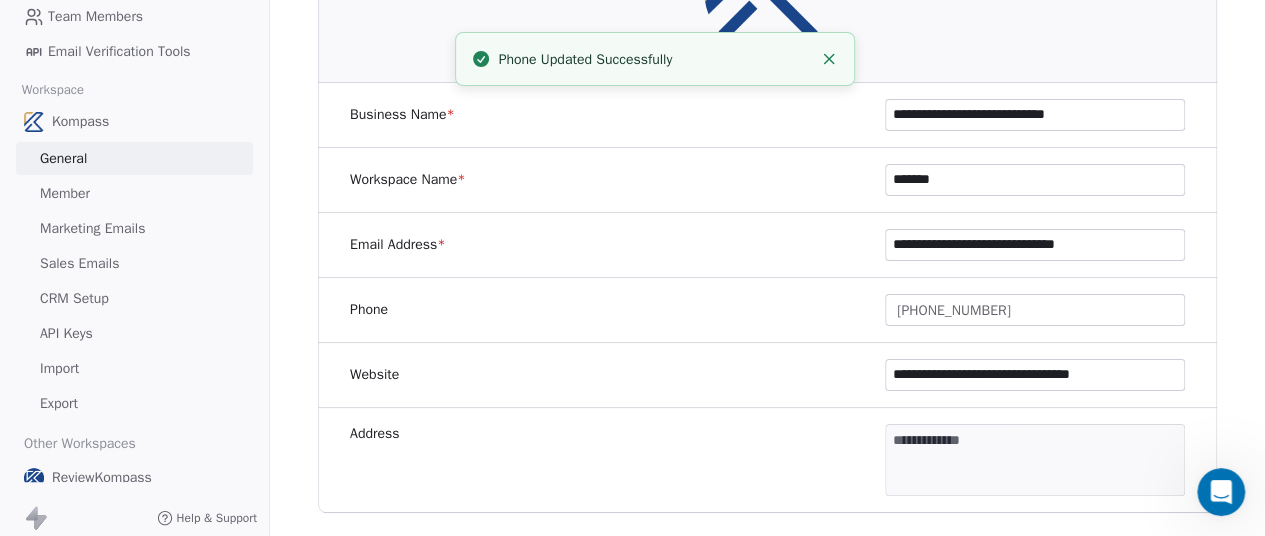 click on "512-827-9819" at bounding box center (1035, 310) 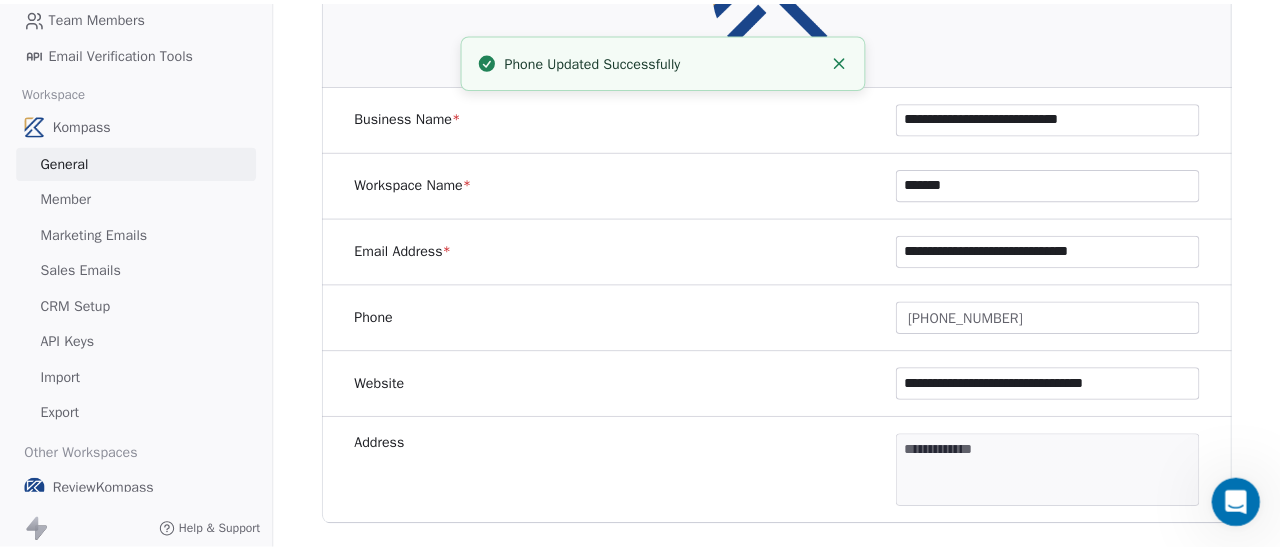 scroll, scrollTop: 164, scrollLeft: 0, axis: vertical 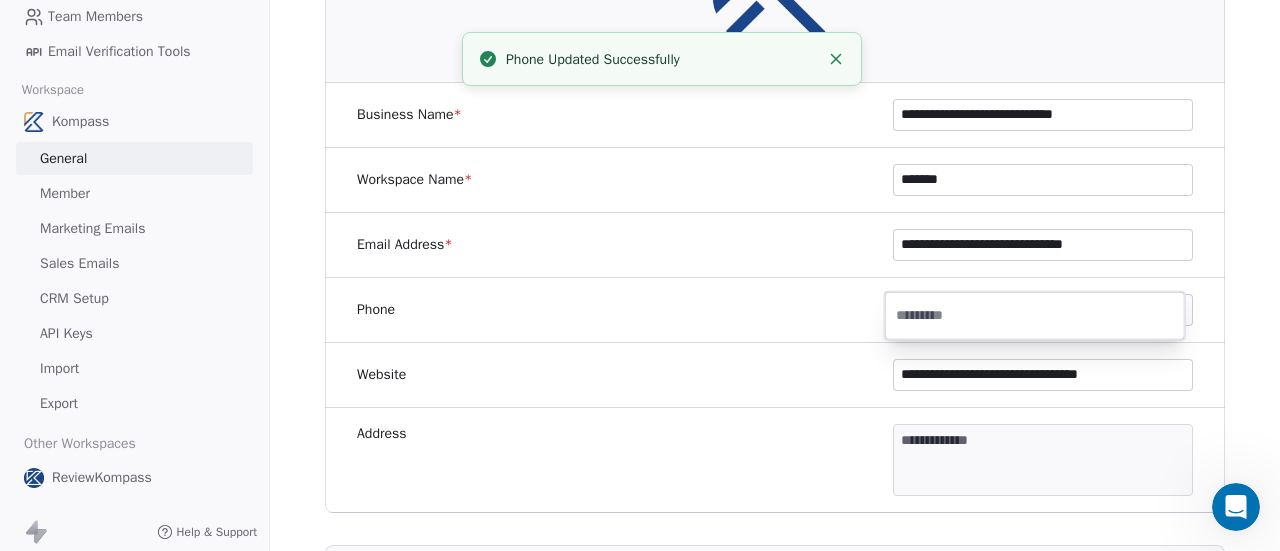 type on "**********" 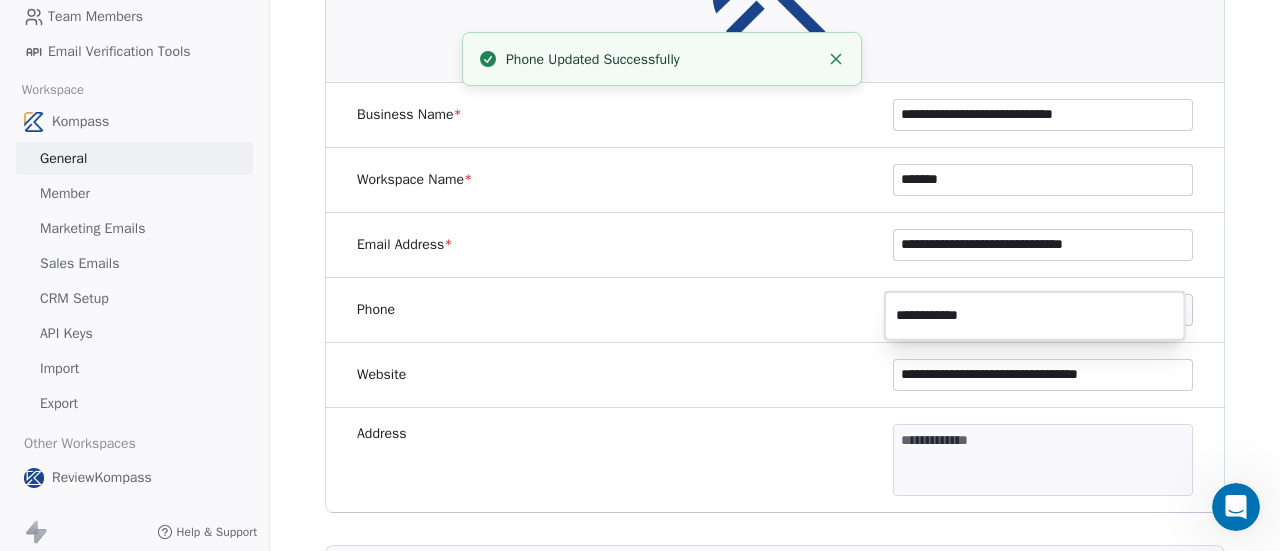 drag, startPoint x: 783, startPoint y: 343, endPoint x: 754, endPoint y: 346, distance: 29.15476 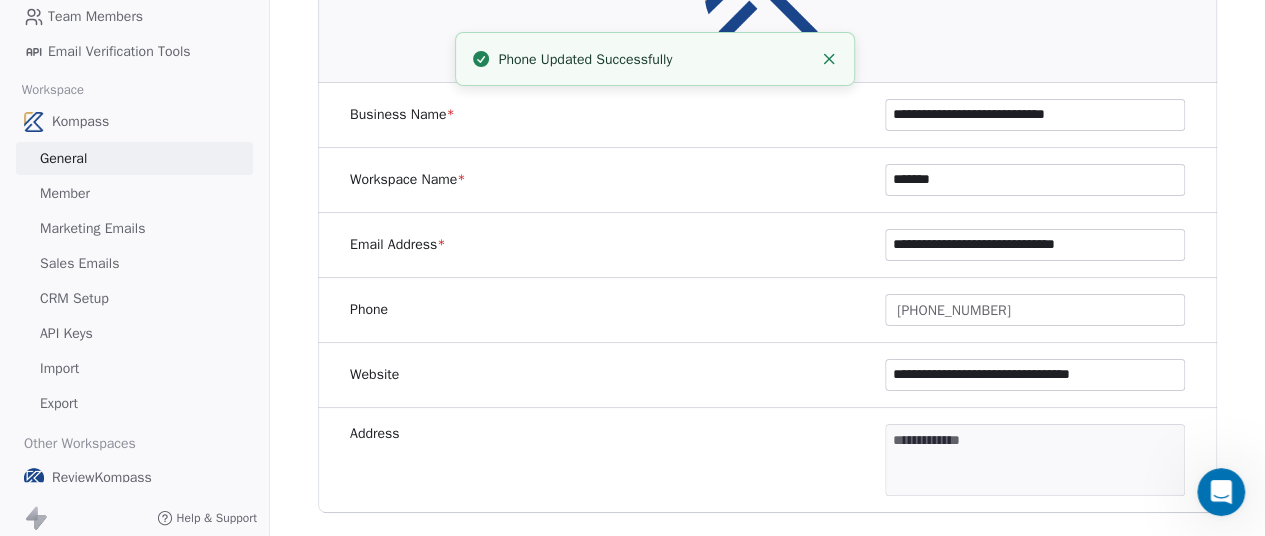 scroll, scrollTop: 179, scrollLeft: 0, axis: vertical 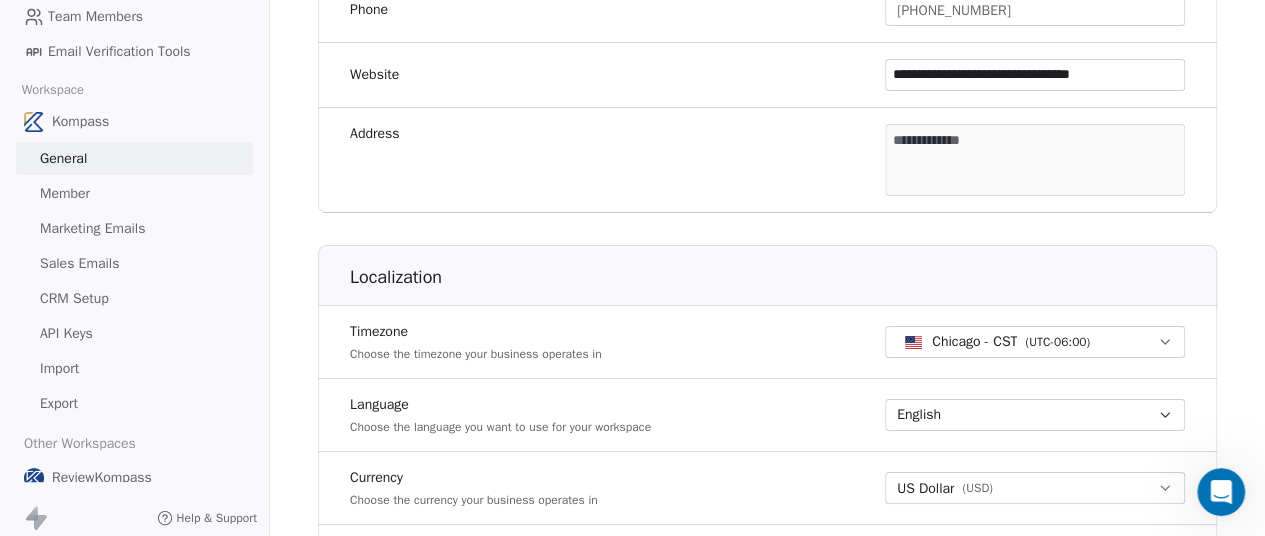 drag, startPoint x: 824, startPoint y: 49, endPoint x: 811, endPoint y: 50, distance: 13.038404 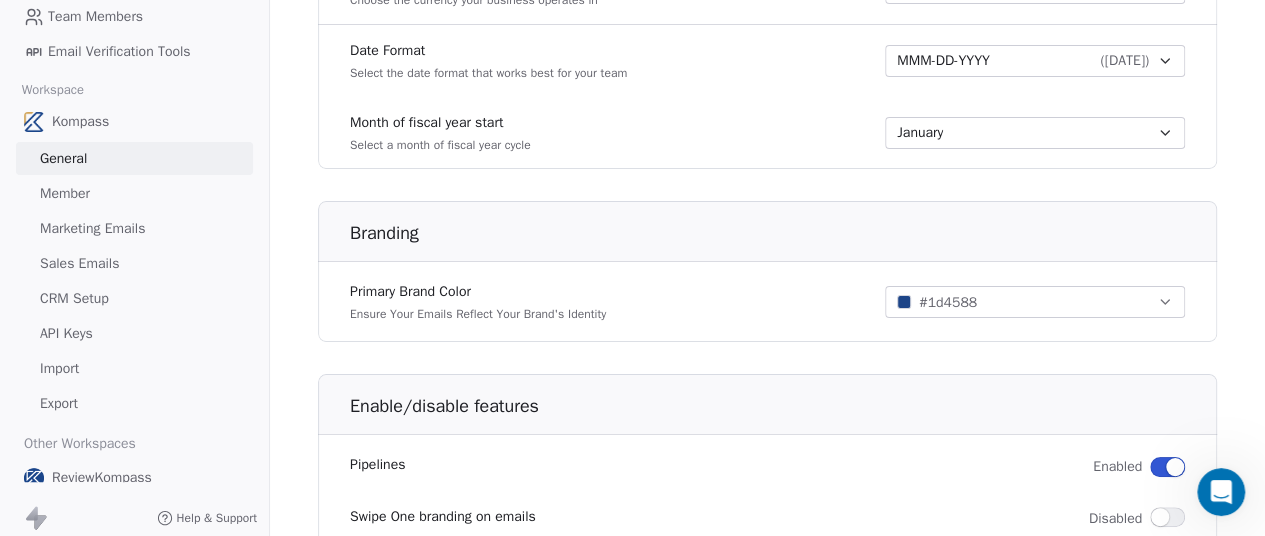 click on "Month of fiscal year start Select a month of fiscal year cycle January" at bounding box center (767, 133) 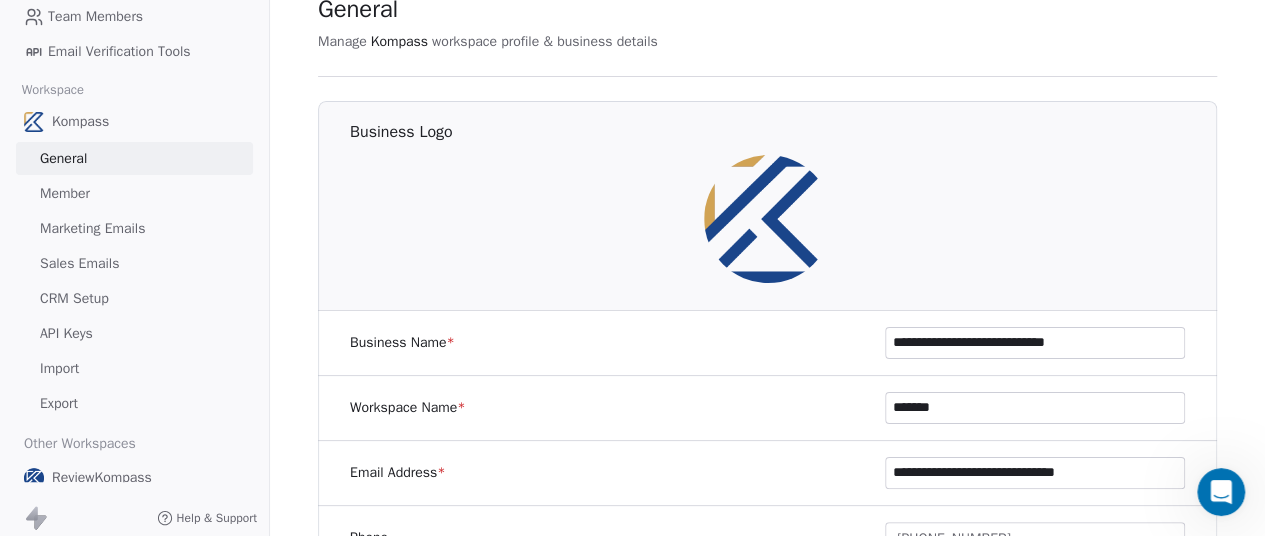 scroll, scrollTop: 0, scrollLeft: 0, axis: both 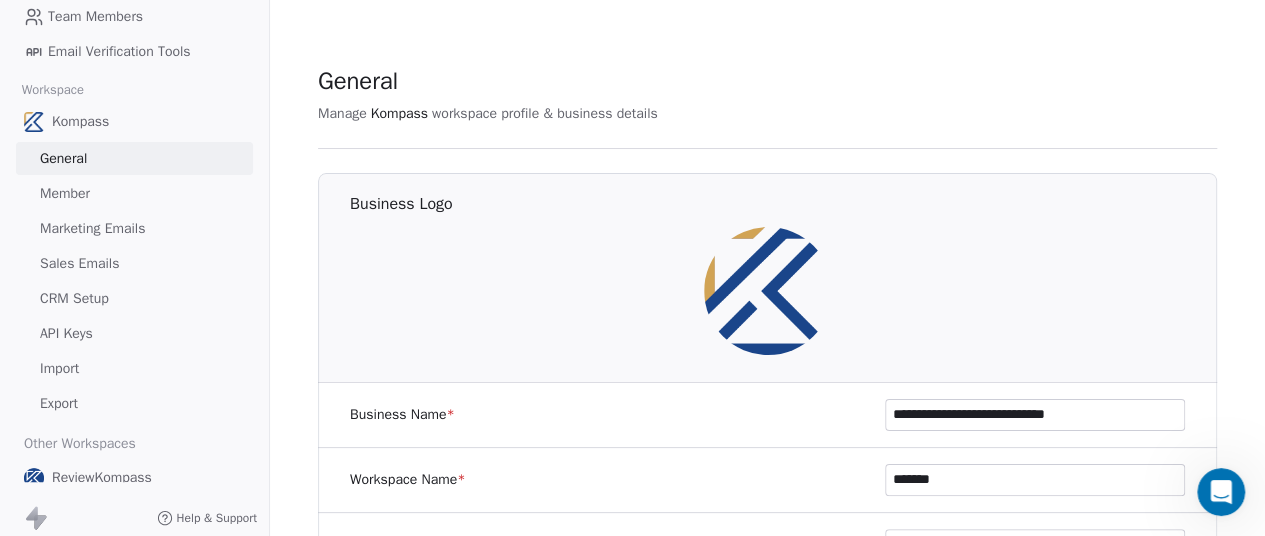 click on "General" at bounding box center (63, 158) 